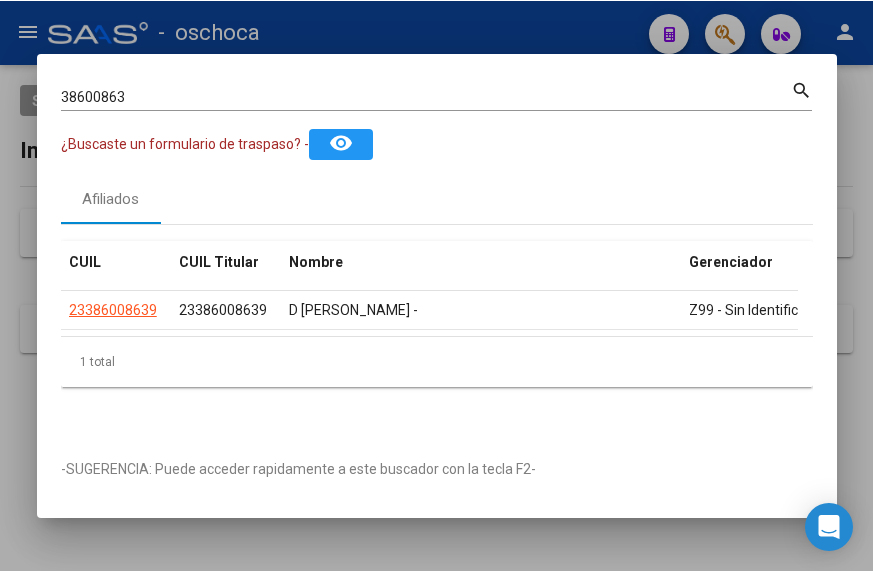 scroll, scrollTop: 0, scrollLeft: 0, axis: both 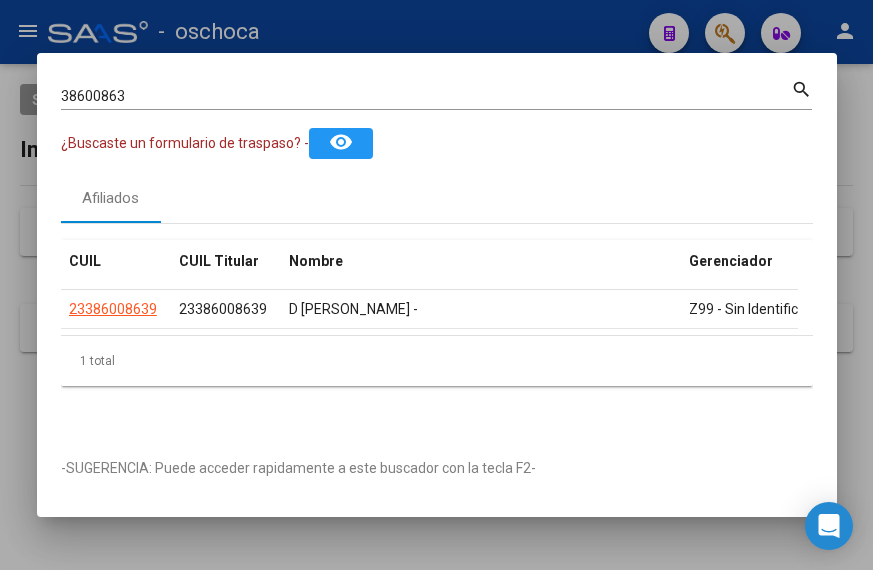 click on "38600863 [PERSON_NAME] (apellido, dni, [PERSON_NAME], [PERSON_NAME], cuit, obra social)" at bounding box center (426, 96) 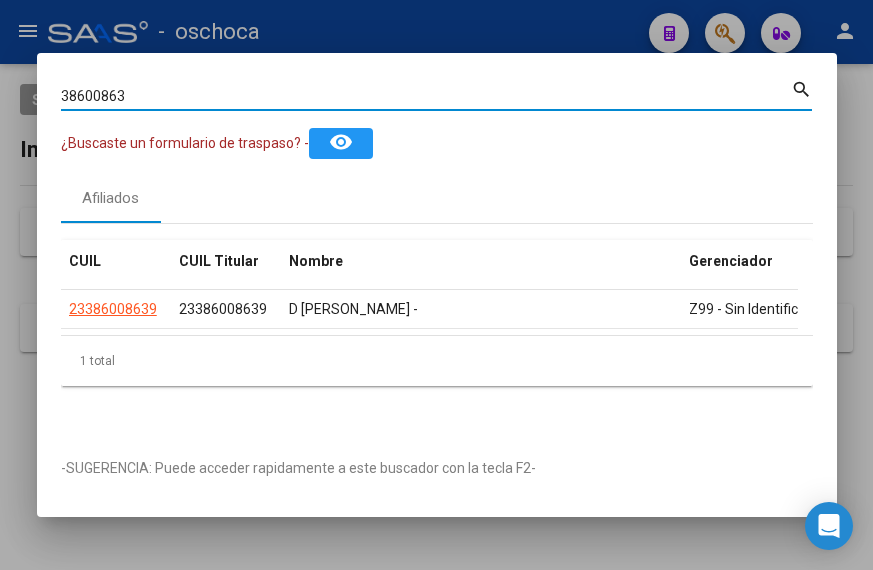 drag, startPoint x: 138, startPoint y: 85, endPoint x: -95, endPoint y: 45, distance: 236.40854 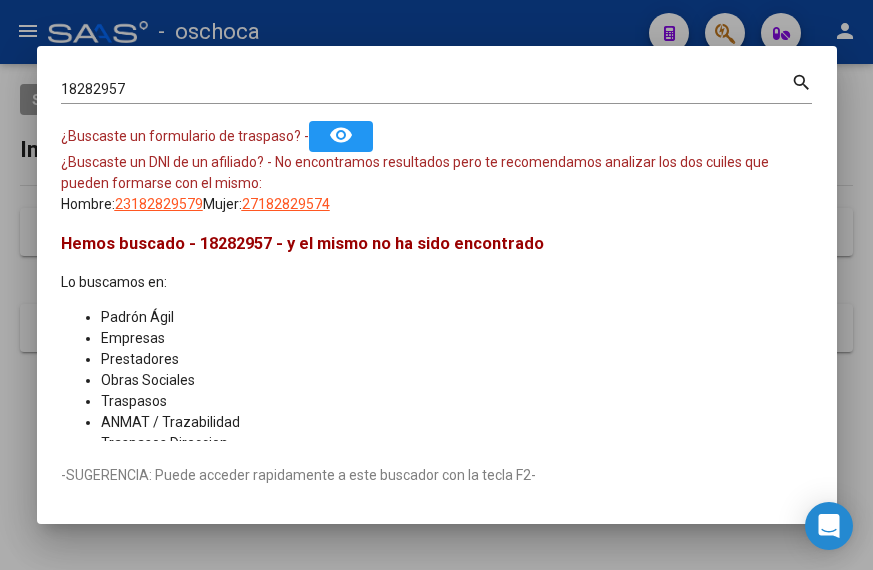 click on "18282957 Buscar (apellido, dni, cuil, nro traspaso, cuit, obra social)" at bounding box center (426, 90) 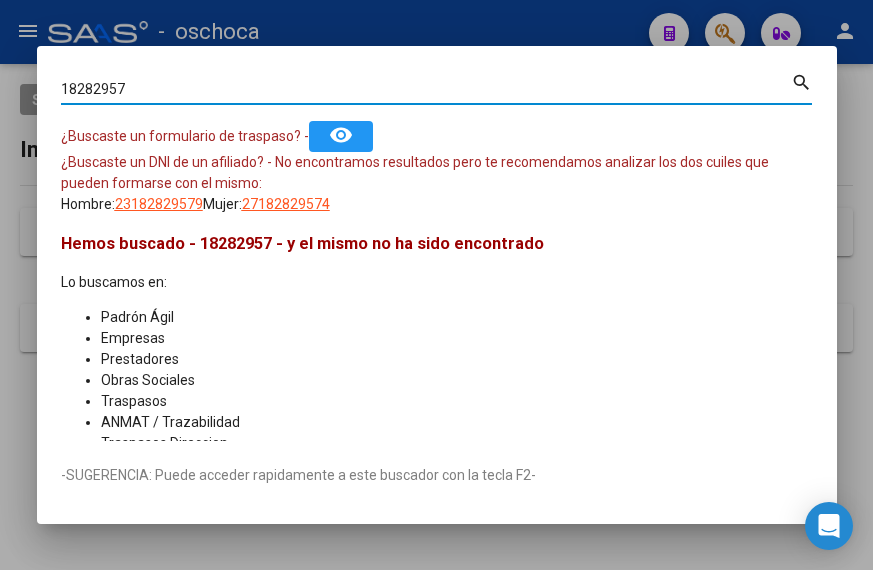 drag, startPoint x: 132, startPoint y: 91, endPoint x: -242, endPoint y: -19, distance: 389.841 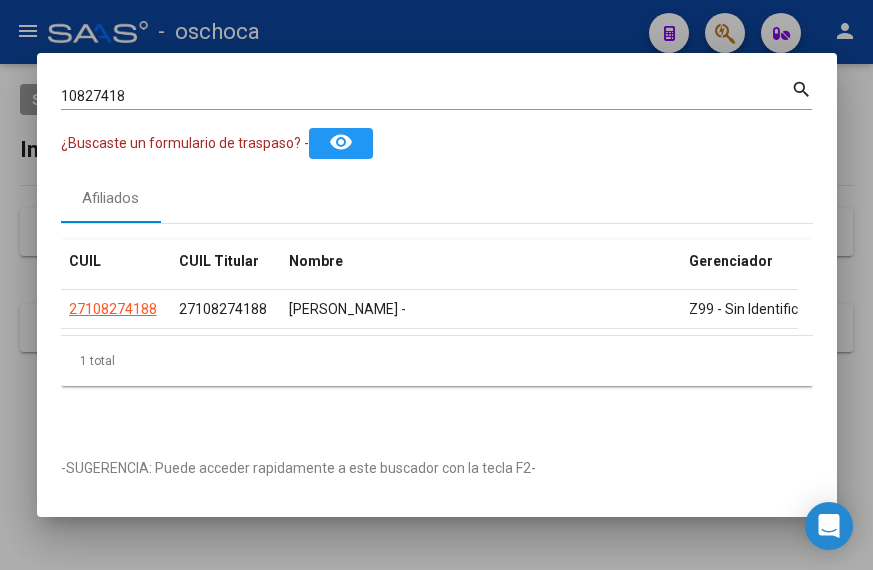 click on "10827418 Buscar (apellido, dni, cuil, [PERSON_NAME], cuit, obra social)" at bounding box center [426, 96] 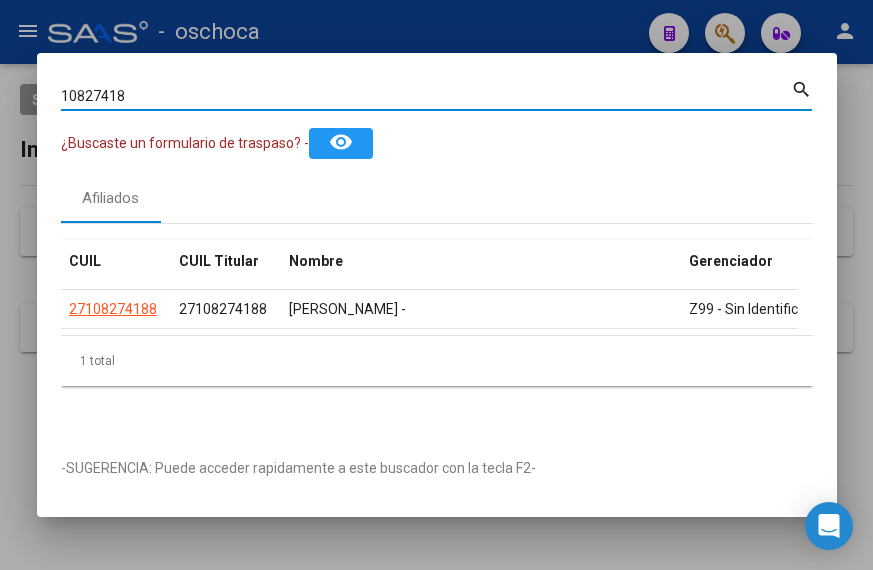 drag, startPoint x: 165, startPoint y: 94, endPoint x: -24, endPoint y: 46, distance: 195 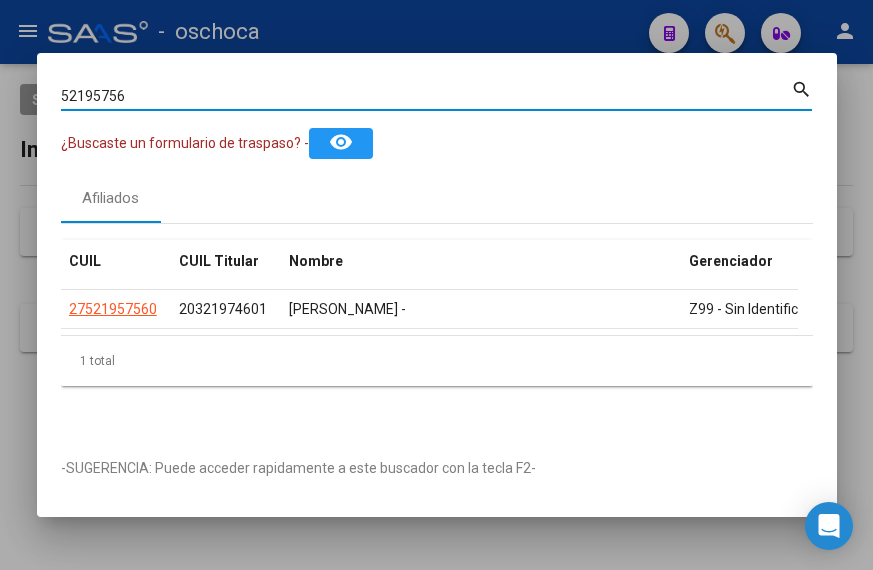 click on "52195756" at bounding box center (426, 96) 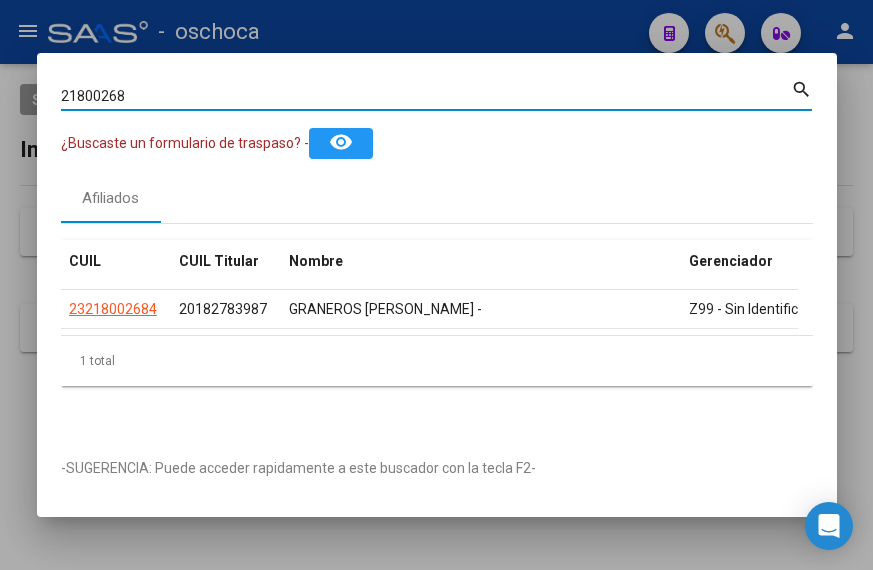 drag, startPoint x: 151, startPoint y: 94, endPoint x: -68, endPoint y: 77, distance: 219.65883 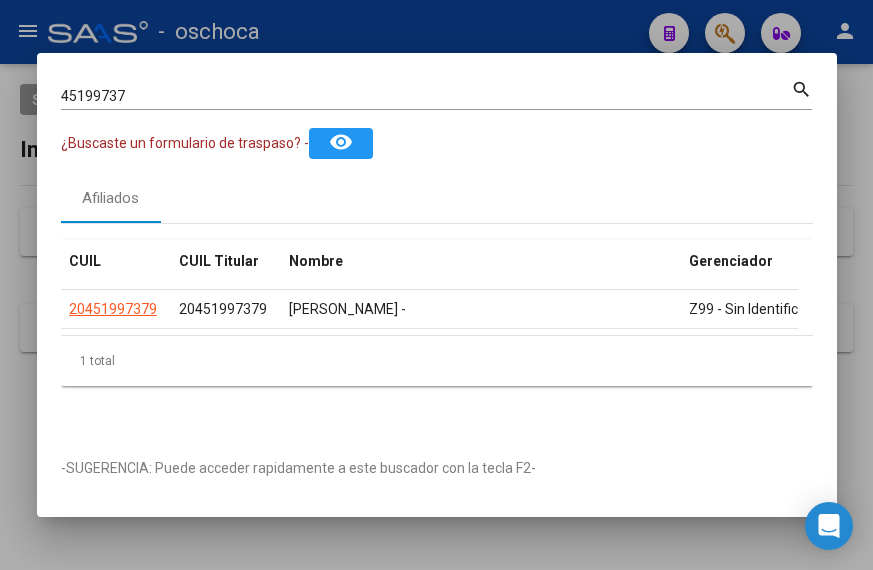 drag, startPoint x: 133, startPoint y: 85, endPoint x: 135, endPoint y: 75, distance: 10.198039 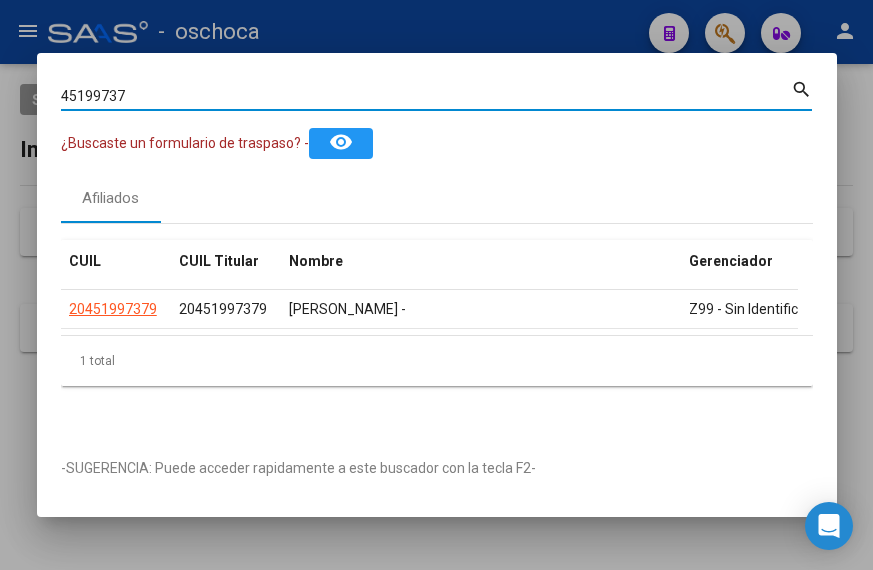 drag, startPoint x: 135, startPoint y: 96, endPoint x: -104, endPoint y: 59, distance: 241.84706 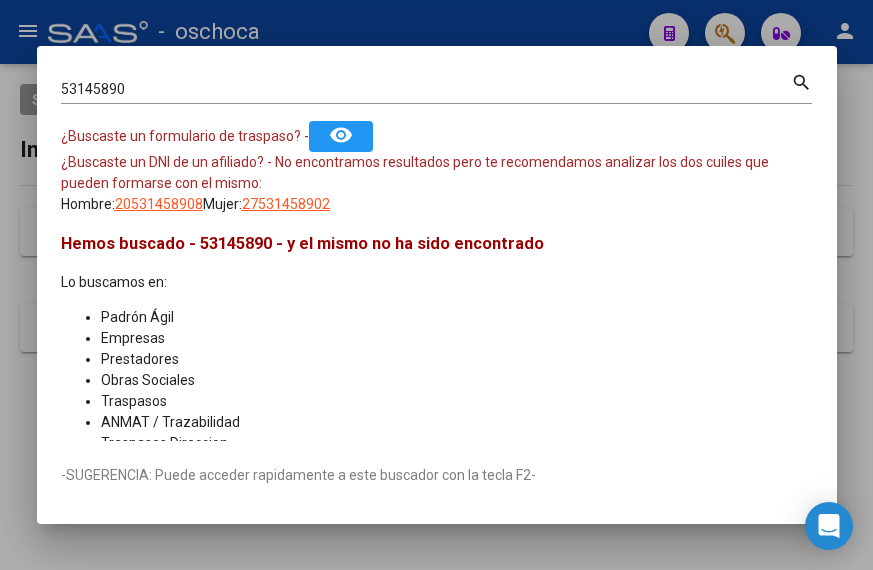 click on "53145890 Buscar (apellido, dni, [PERSON_NAME], [PERSON_NAME], cuit, obra social) search" at bounding box center (436, 95) 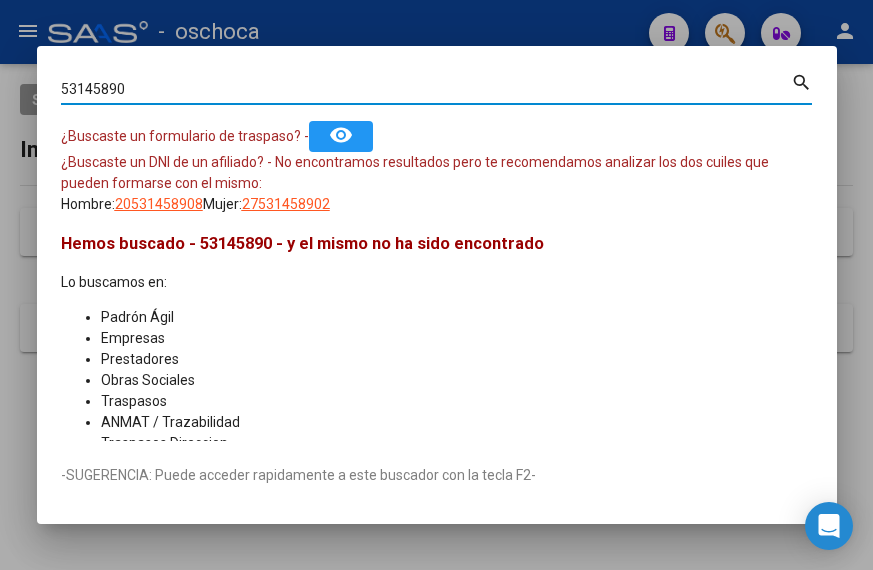 drag, startPoint x: 133, startPoint y: 91, endPoint x: -56, endPoint y: 58, distance: 191.85933 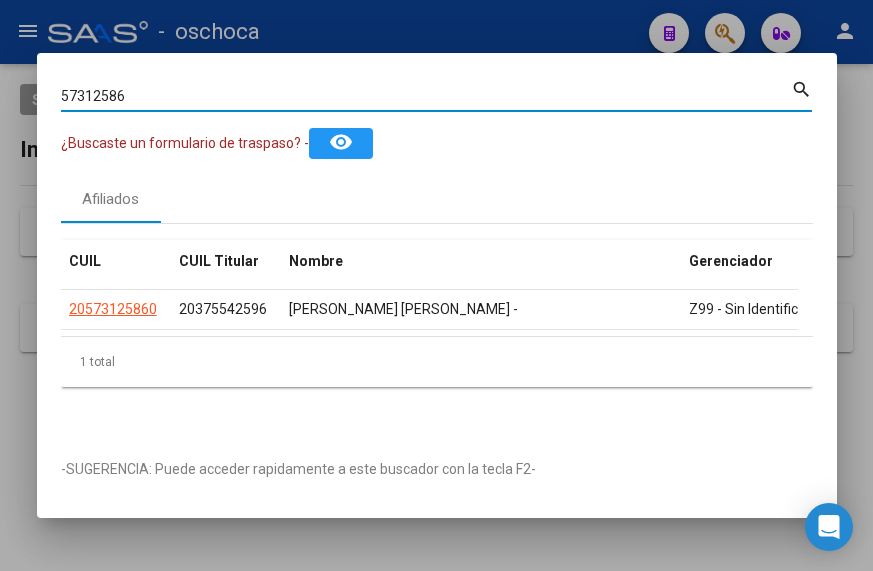 drag, startPoint x: 131, startPoint y: 89, endPoint x: -245, endPoint y: 115, distance: 376.89786 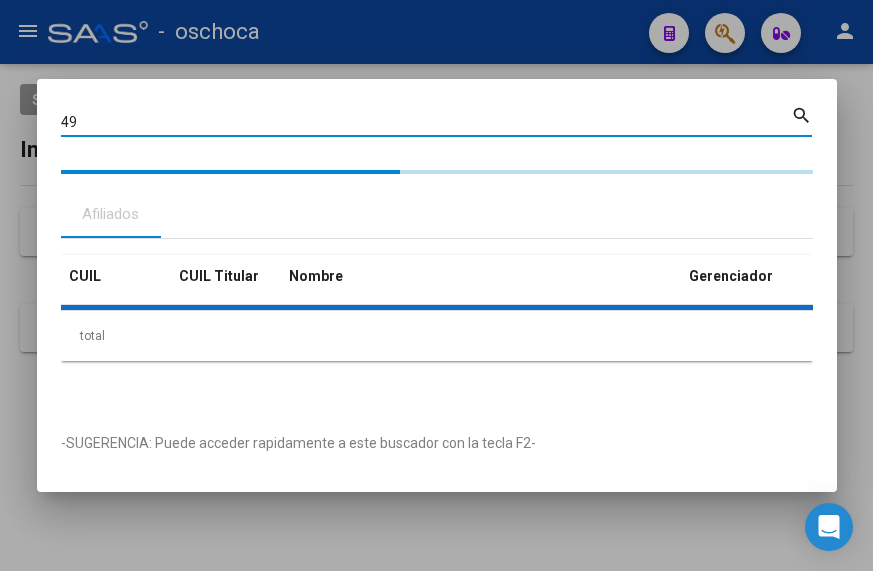 type on "4" 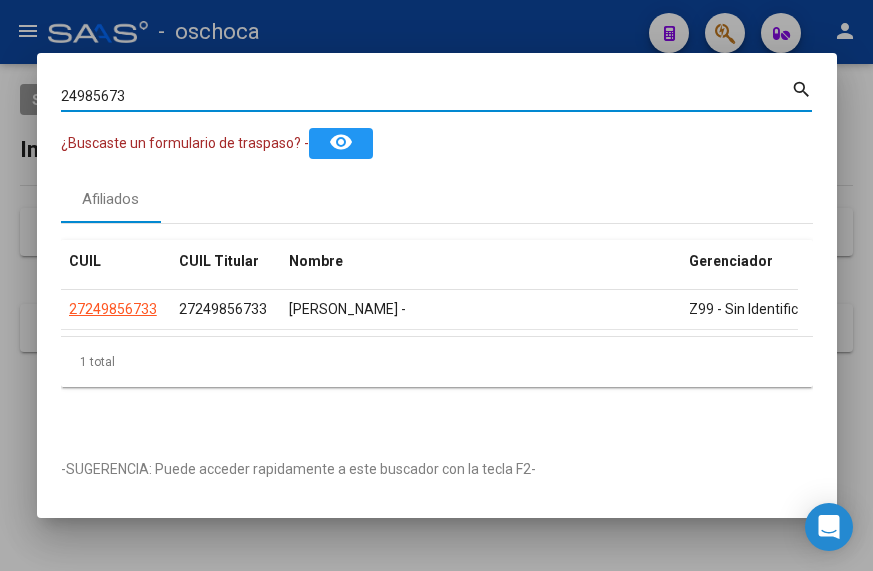 drag, startPoint x: 132, startPoint y: 96, endPoint x: -37, endPoint y: 77, distance: 170.0647 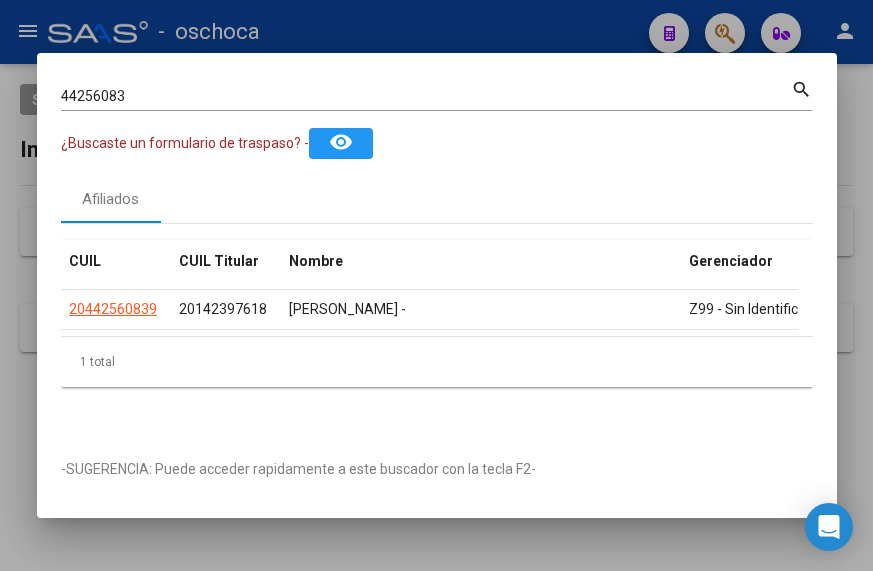 scroll, scrollTop: 18, scrollLeft: 0, axis: vertical 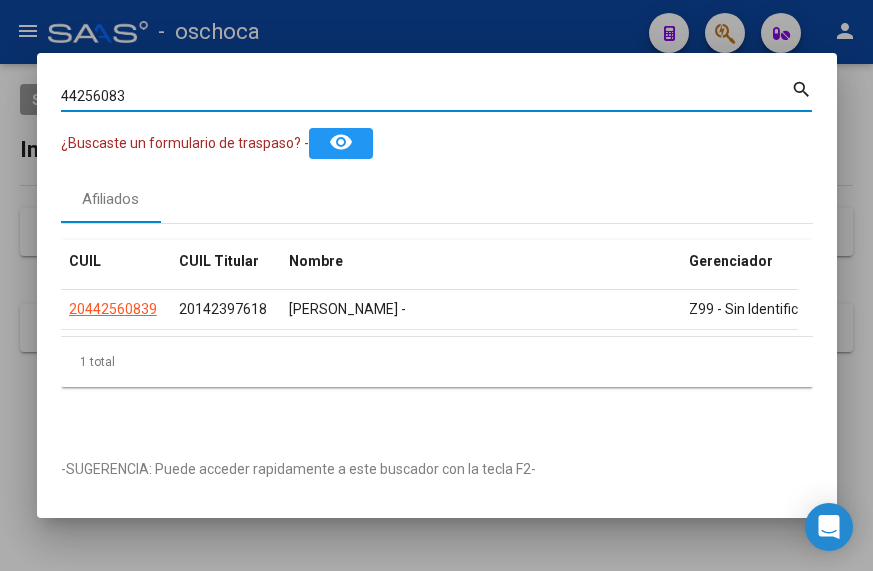 drag, startPoint x: 135, startPoint y: 87, endPoint x: -124, endPoint y: 71, distance: 259.49374 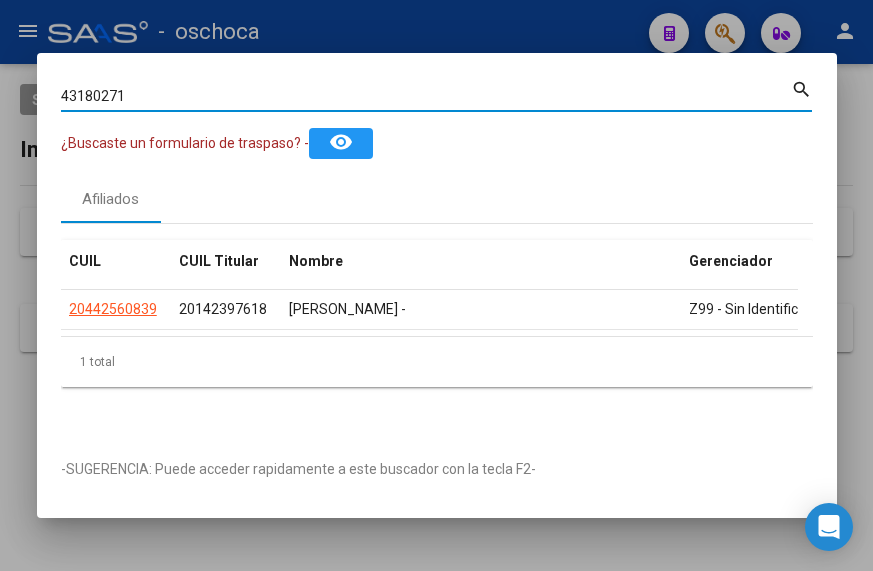 type on "43180271" 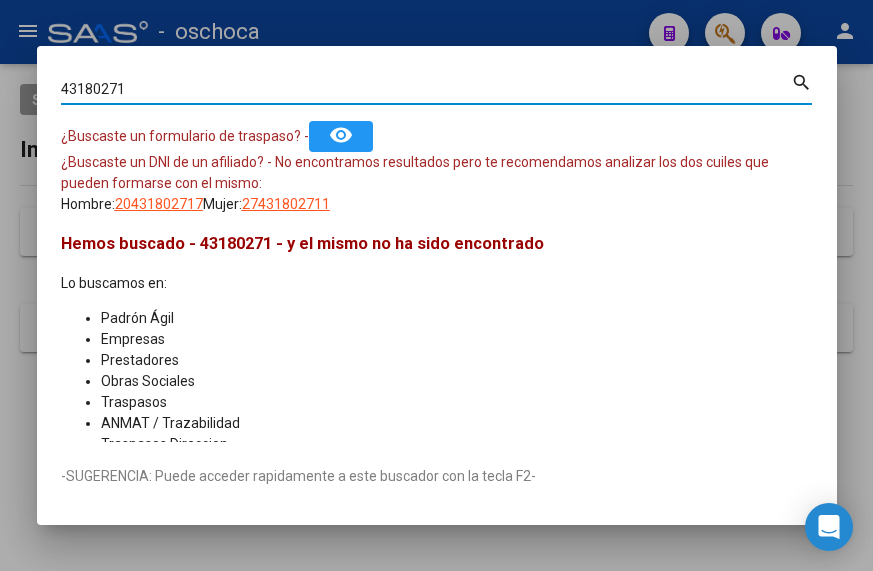 type 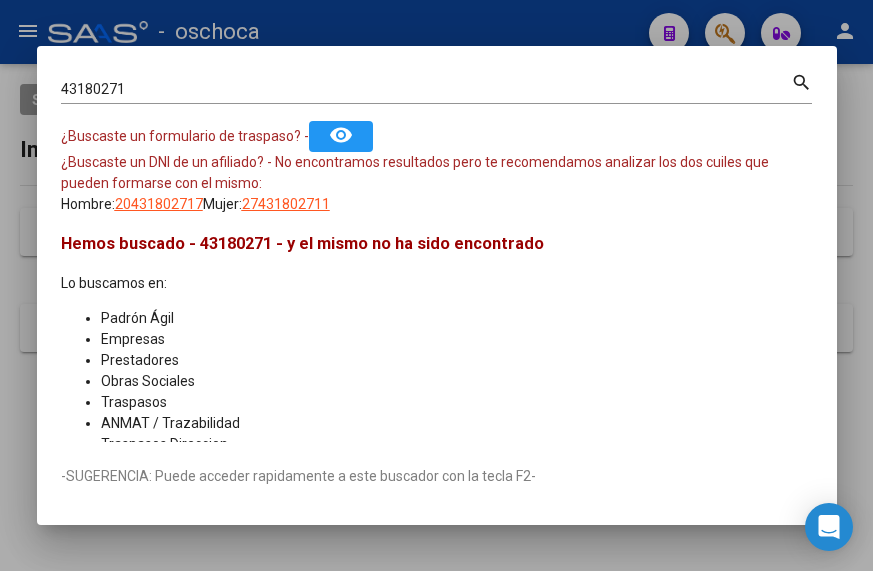 drag, startPoint x: 189, startPoint y: 87, endPoint x: 156, endPoint y: 89, distance: 33.06055 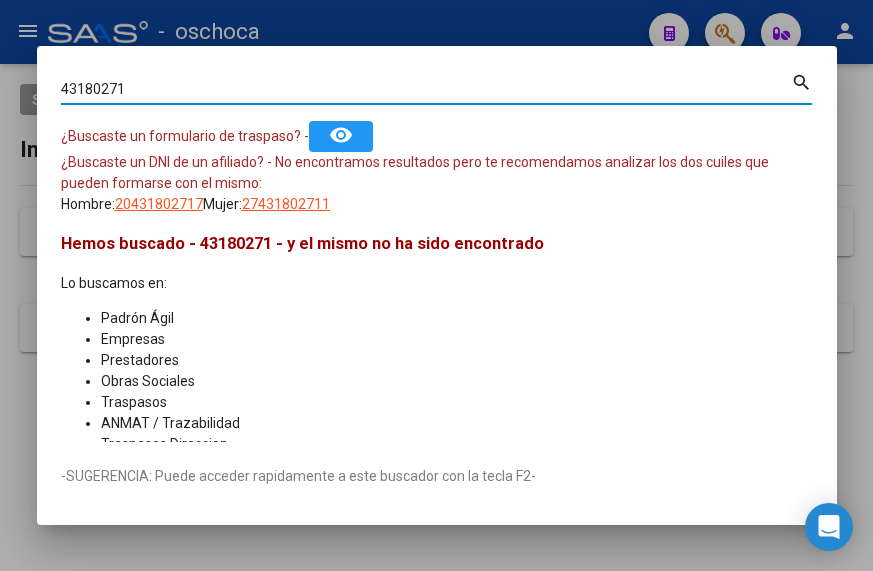 drag, startPoint x: 149, startPoint y: 91, endPoint x: 1, endPoint y: 88, distance: 148.0304 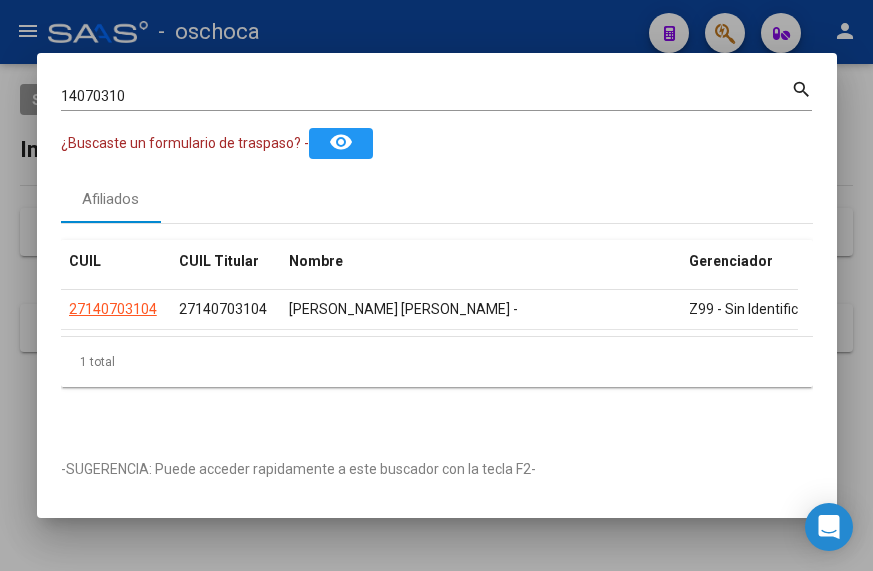 drag, startPoint x: 186, startPoint y: 53, endPoint x: 157, endPoint y: 114, distance: 67.54258 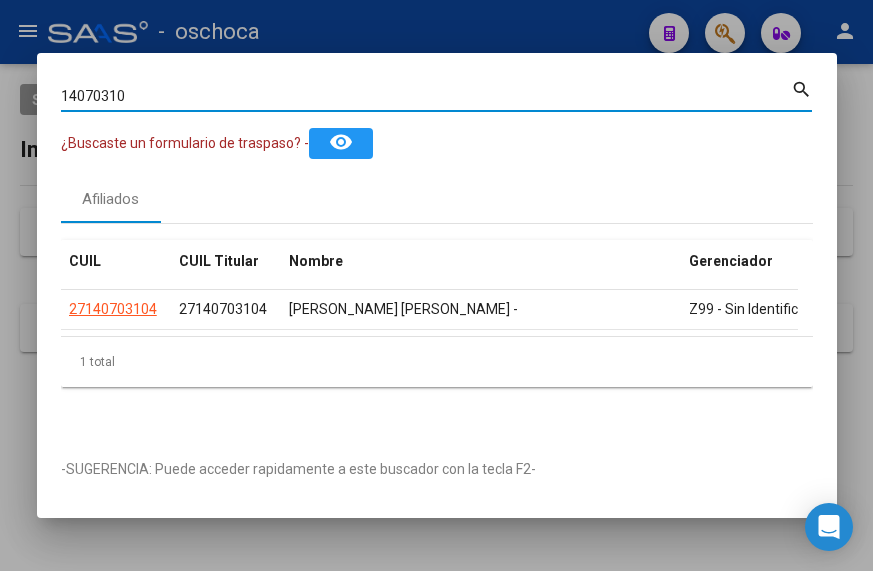 click on "14070310" at bounding box center (426, 96) 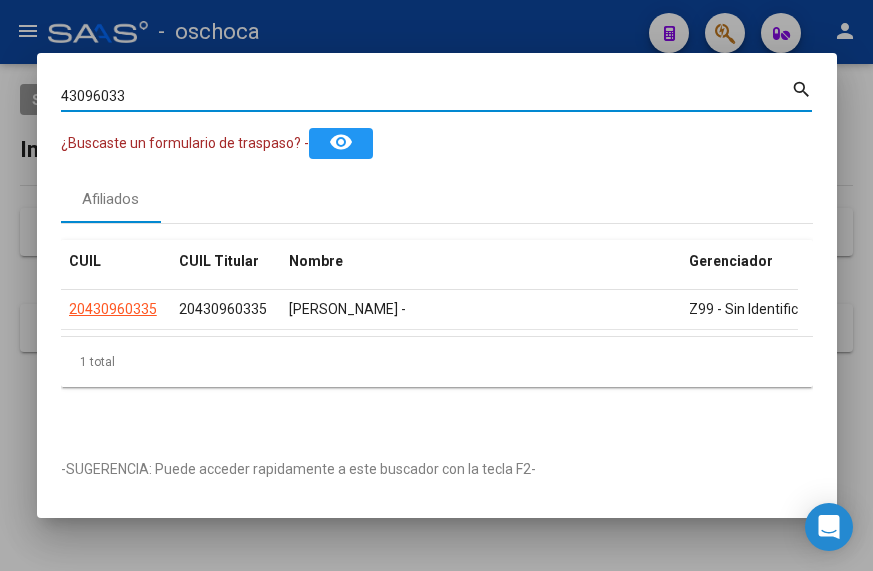 drag, startPoint x: 143, startPoint y: 90, endPoint x: -63, endPoint y: 73, distance: 206.70027 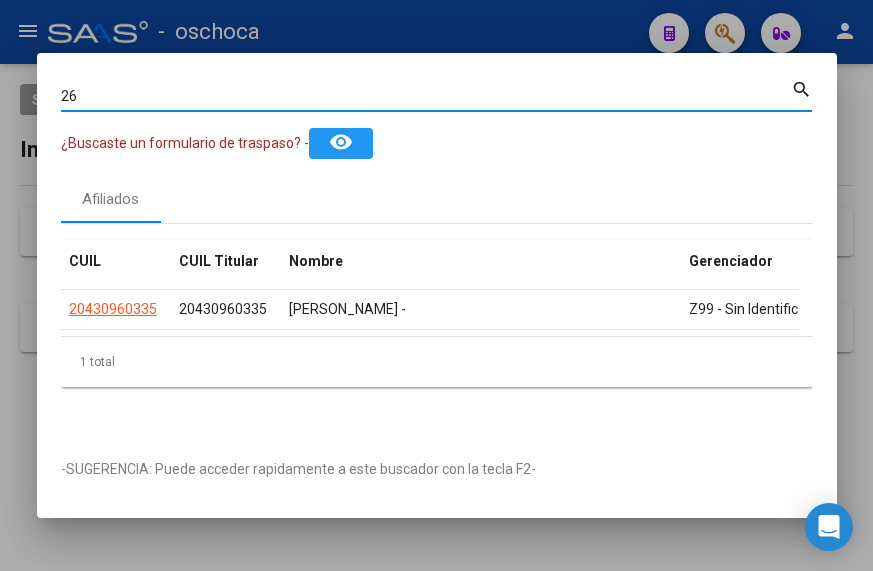 drag, startPoint x: 98, startPoint y: 91, endPoint x: -6, endPoint y: 94, distance: 104.04326 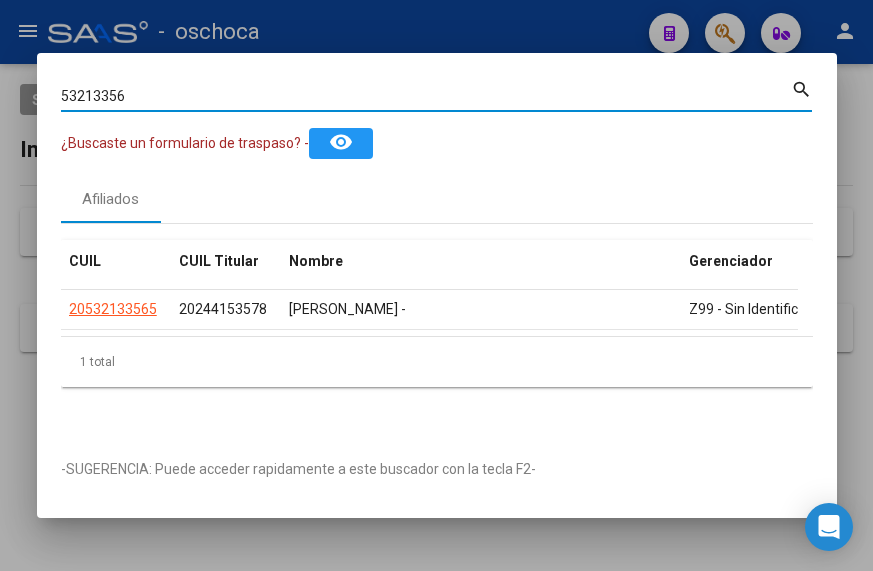 drag, startPoint x: 127, startPoint y: 86, endPoint x: -293, endPoint y: -18, distance: 432.68463 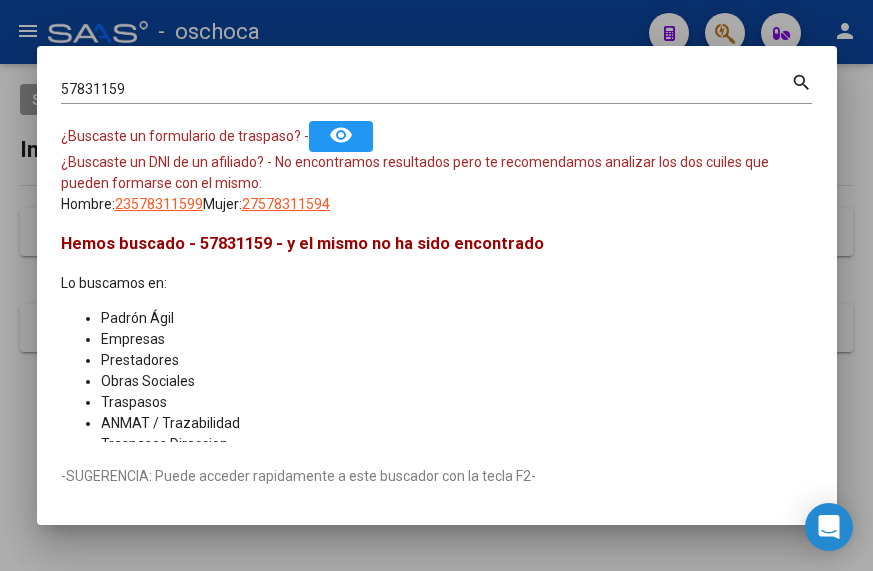drag, startPoint x: 147, startPoint y: 81, endPoint x: 135, endPoint y: 106, distance: 27.730848 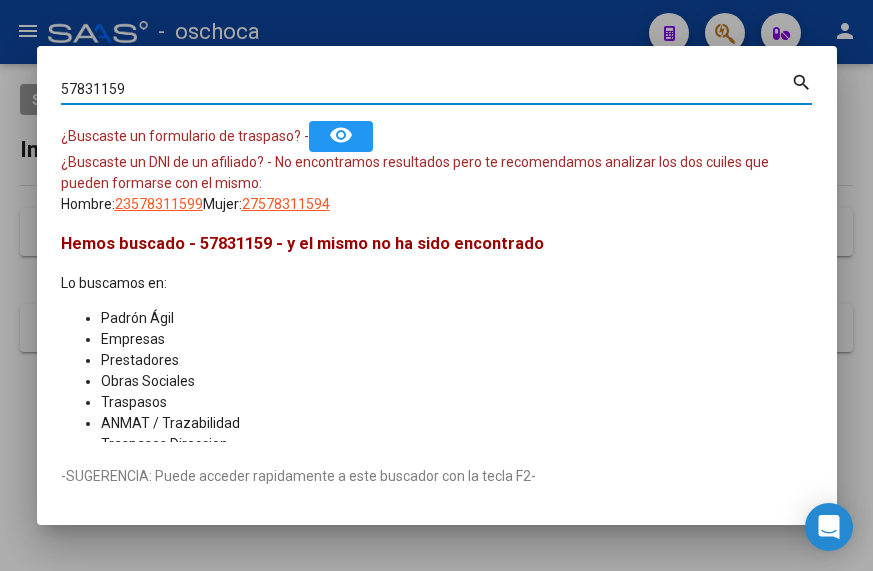 drag, startPoint x: 131, startPoint y: 92, endPoint x: -181, endPoint y: 61, distance: 313.5363 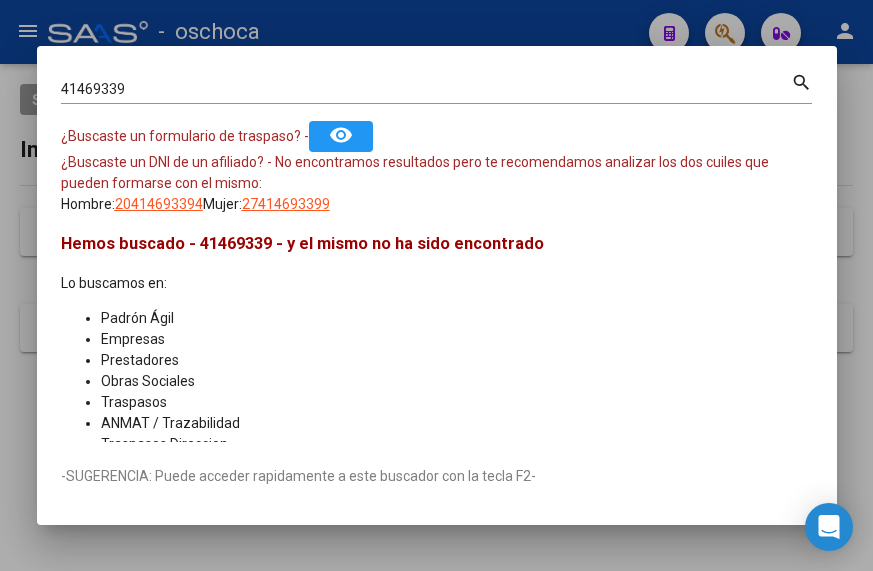 click on "41469339" at bounding box center (426, 89) 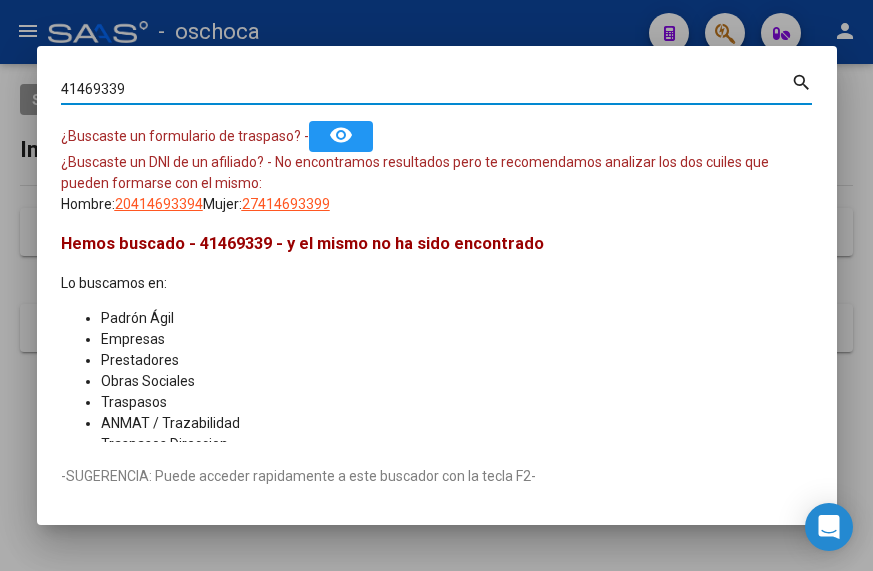 drag, startPoint x: 125, startPoint y: 89, endPoint x: -91, endPoint y: 51, distance: 219.31712 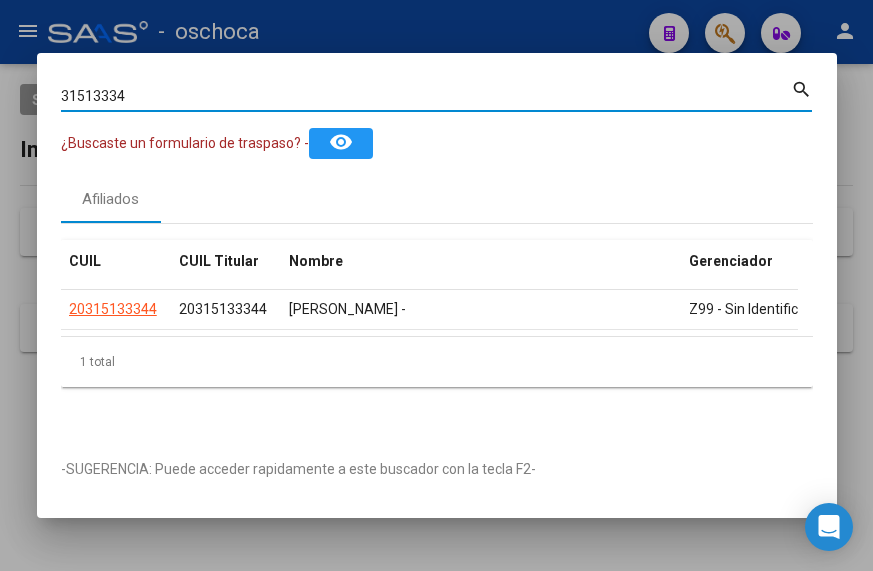 drag, startPoint x: 136, startPoint y: 93, endPoint x: -140, endPoint y: 14, distance: 287.08362 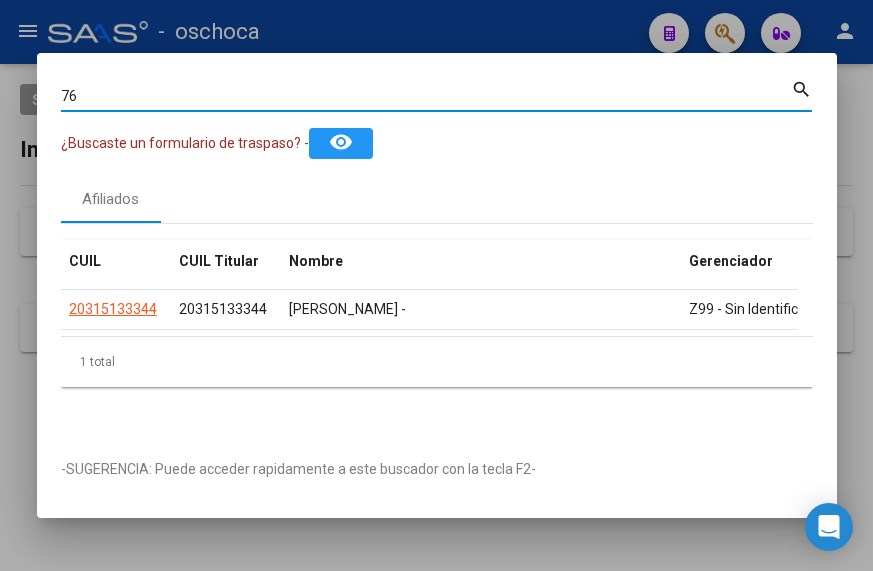 type on "7" 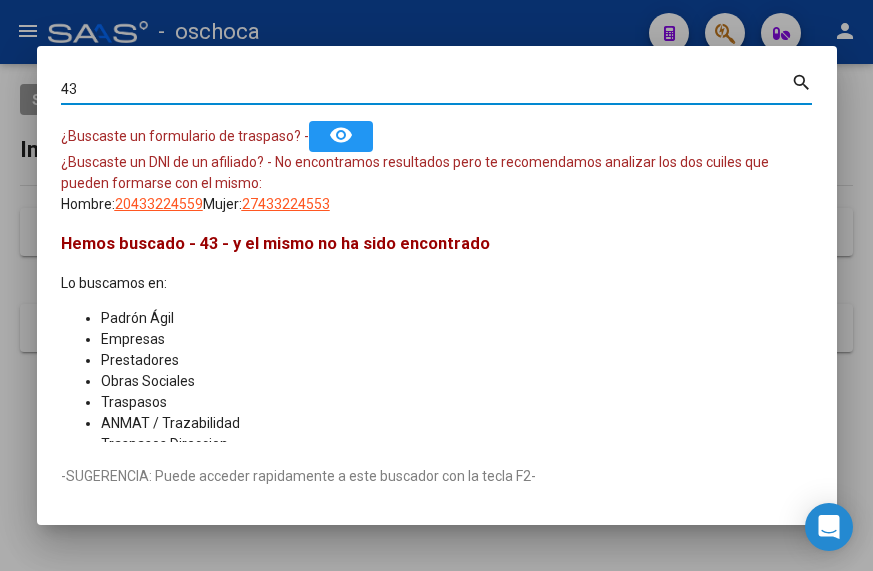 type on "4" 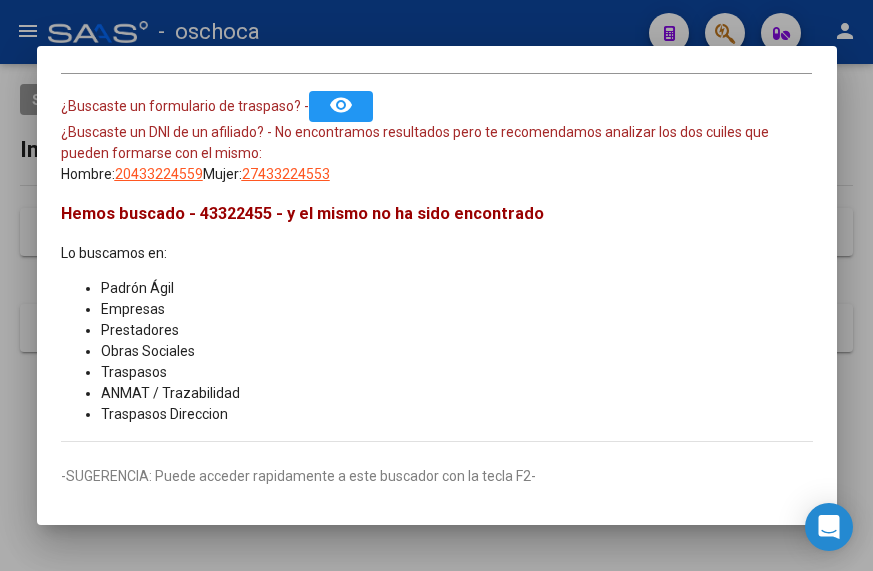 scroll, scrollTop: 46, scrollLeft: 0, axis: vertical 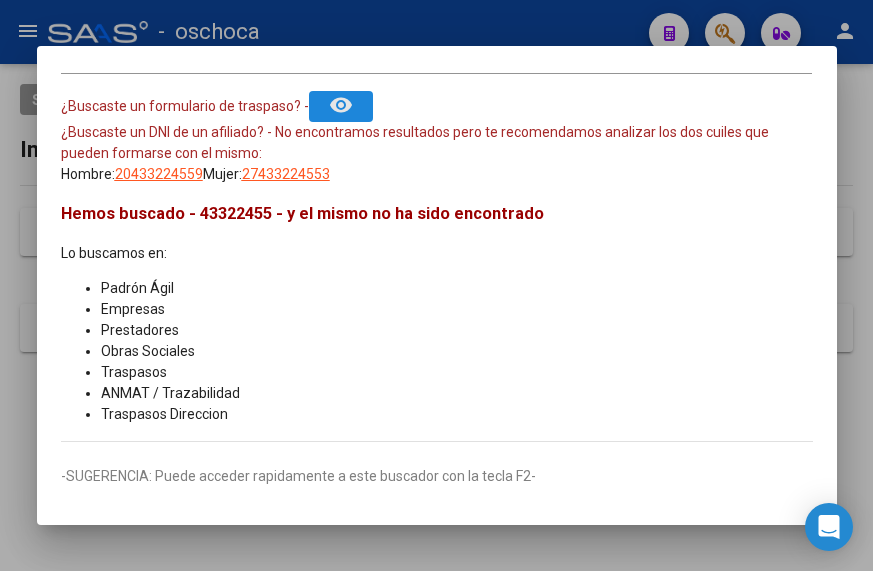 click on "remove_red_eye" at bounding box center (341, 106) 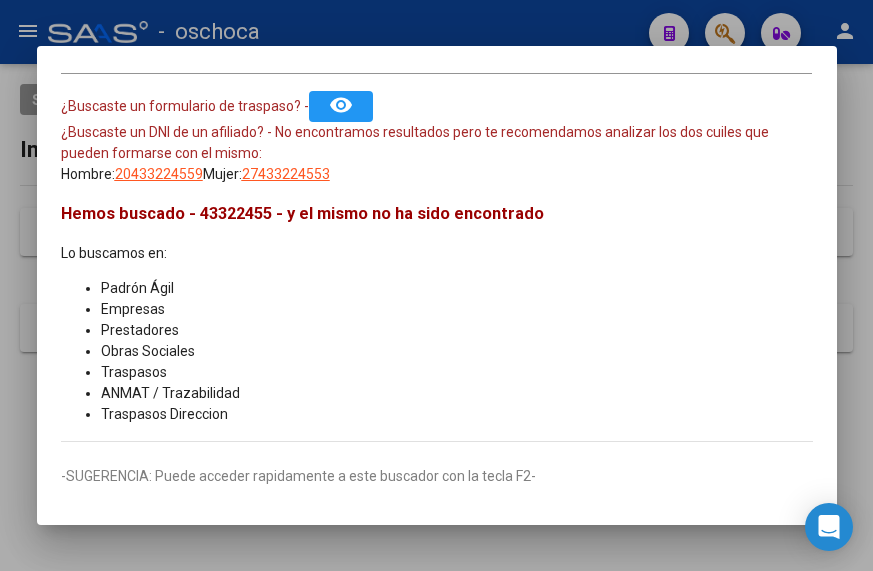 click on "43322455 Buscar (apellido, dni, cuil, nro traspaso, cuit, obra social) search ¿Buscaste un formulario de traspaso? -   remove_red_eye ¿Buscaste un DNI de un afiliado? - No encontramos resultados pero te recomendamos analizar los dos cuiles que pueden formarse con el mismo:  Hombre:  20433224559     Mujer:  27433224553 Hemos buscado - 43322455 - y el mismo no ha sido encontrado  Lo buscamos en:  Padrón Ágil Empresas Prestadores Obras Sociales Traspasos ANMAT / Trazabilidad Traspasos Direccion" at bounding box center [437, 255] 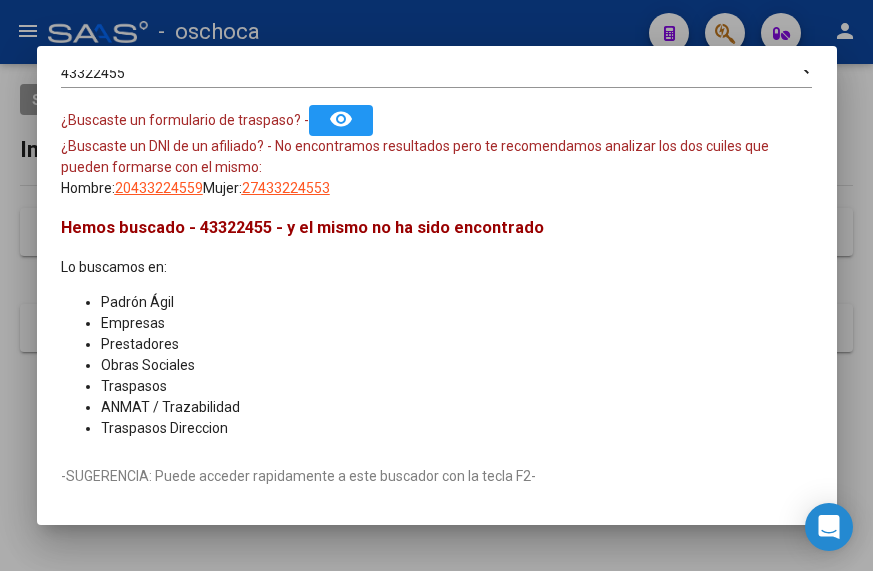 scroll, scrollTop: 0, scrollLeft: 0, axis: both 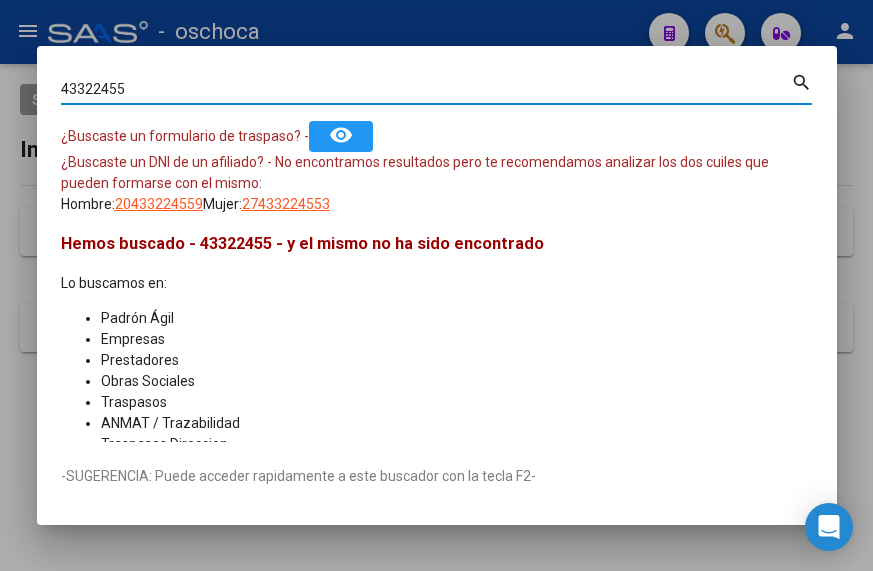 drag, startPoint x: 156, startPoint y: 95, endPoint x: -50, endPoint y: 35, distance: 214.56001 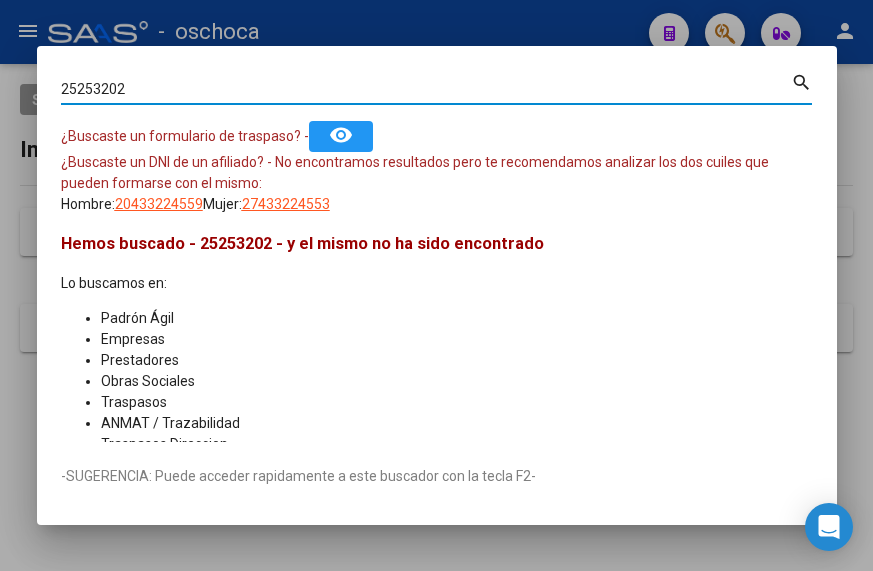 type on "25253202" 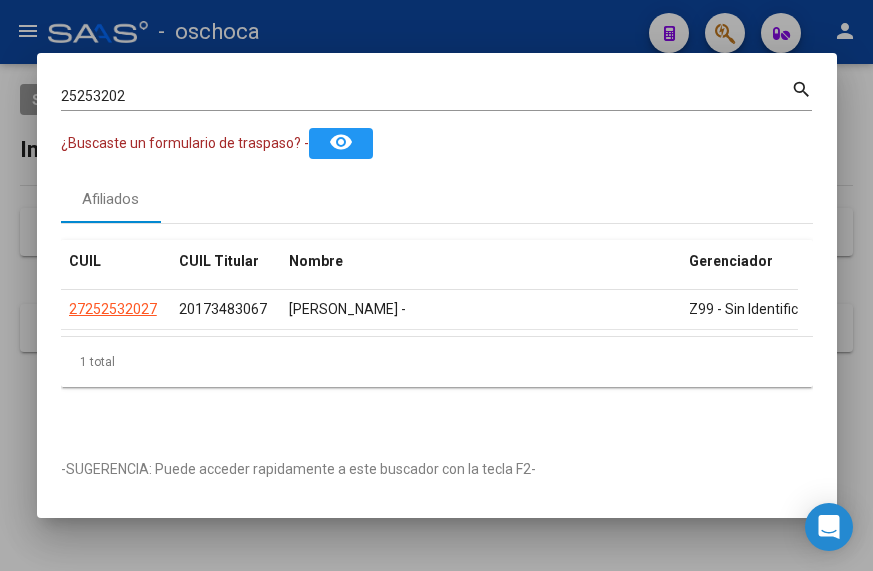 click on "CUIL CUIL Titular Nombre Gerenciador Activo 27252532027 20173483067  [PERSON_NAME]               -  Z99 - Sin Identificar  1 total   1" at bounding box center (437, 329) 